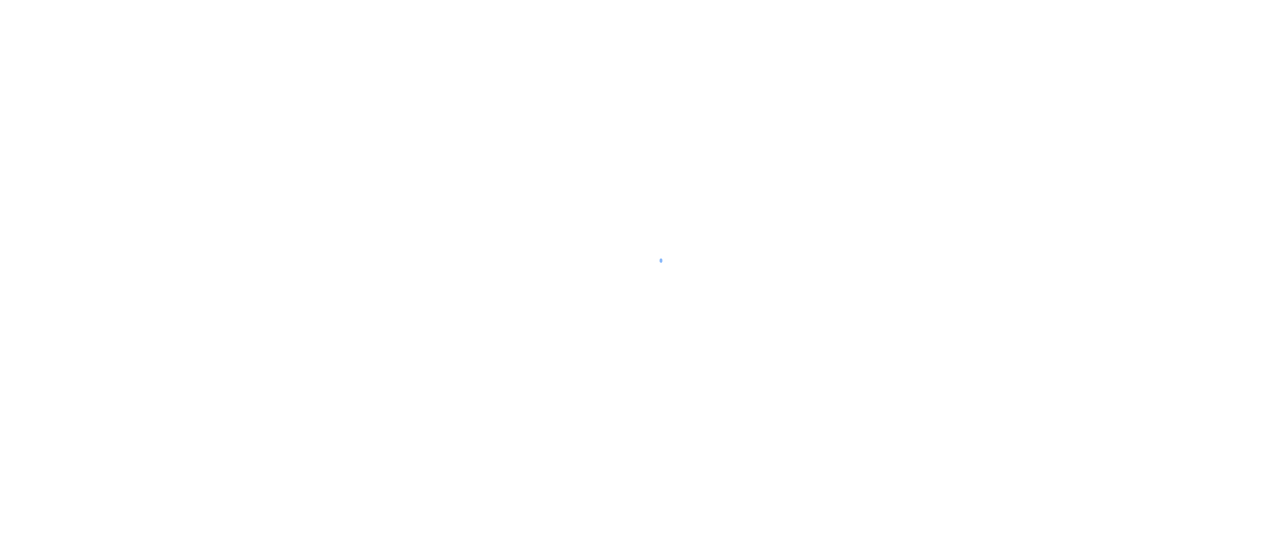 scroll, scrollTop: 0, scrollLeft: 0, axis: both 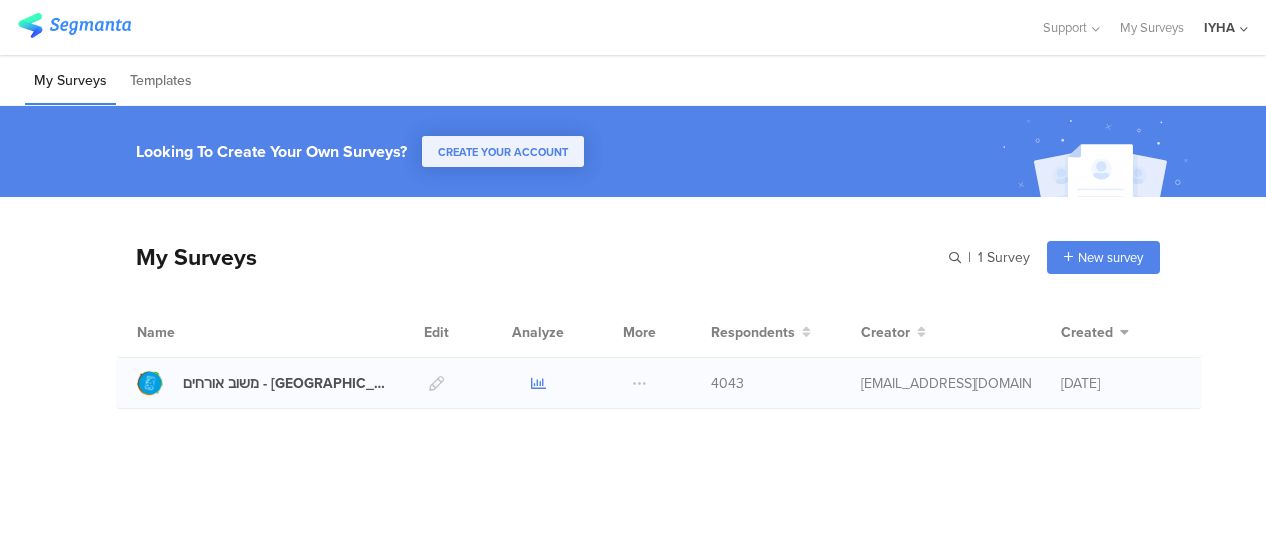 click at bounding box center (538, 383) 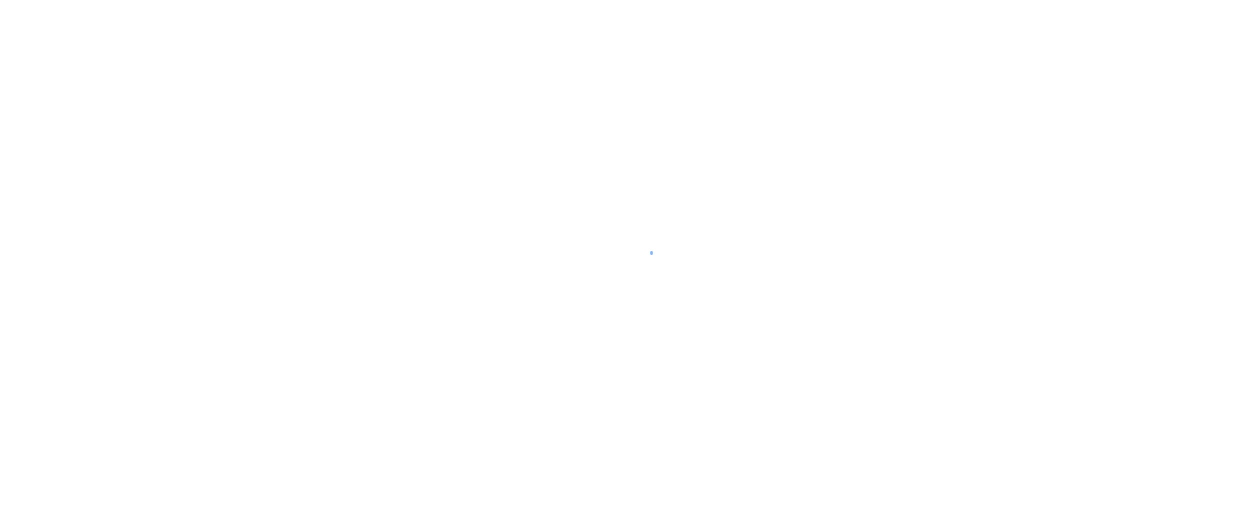 scroll, scrollTop: 0, scrollLeft: 0, axis: both 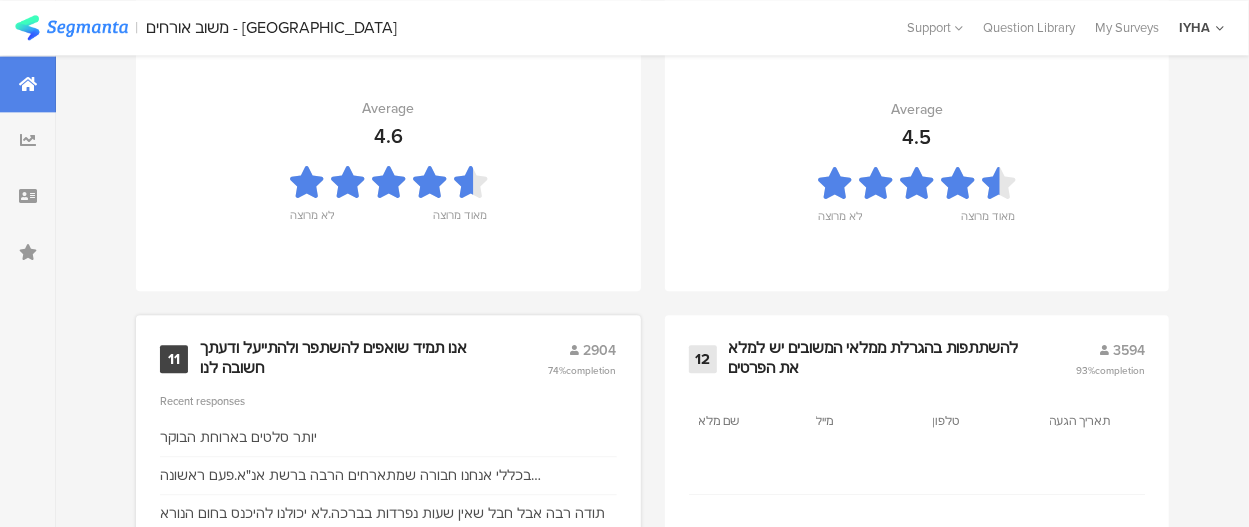 click on "אנו תמיד שואפים להשתפר ולהתייעל ודעתך חשובה לנו" at bounding box center [350, 358] 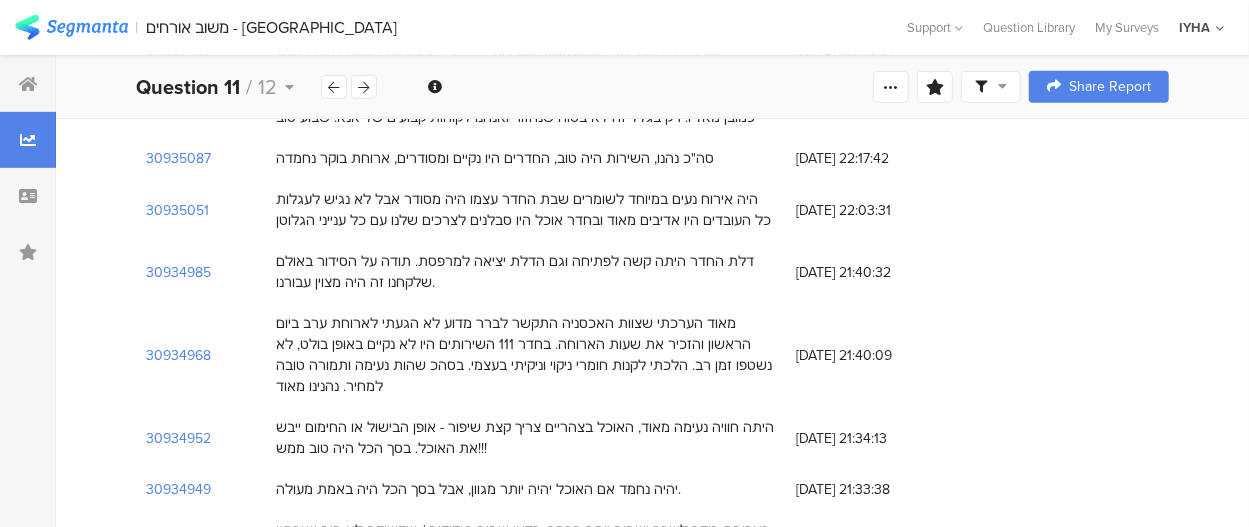 scroll, scrollTop: 600, scrollLeft: 0, axis: vertical 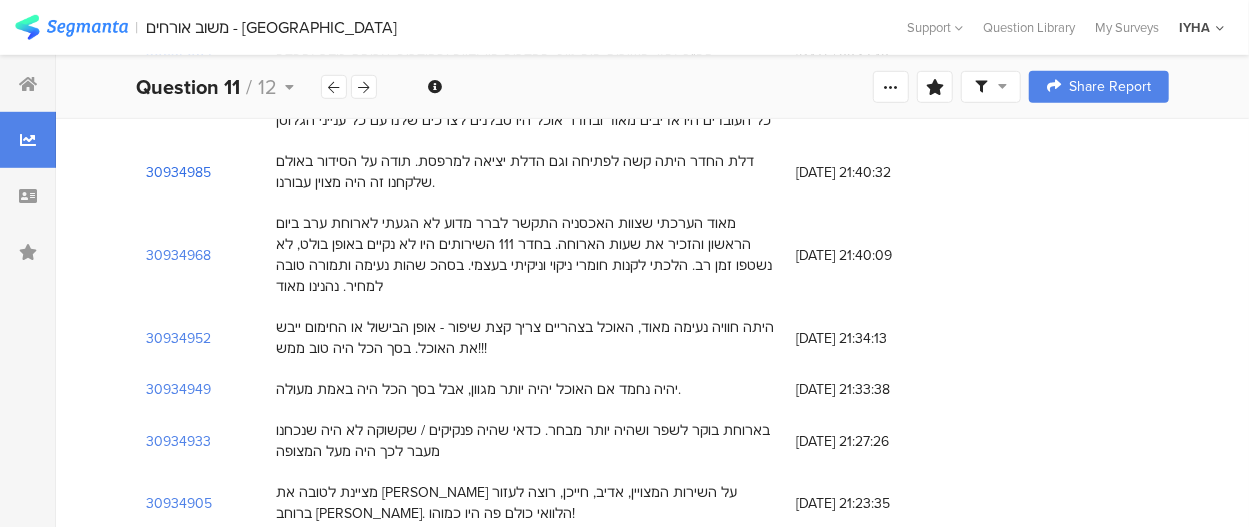 click on "30934985" at bounding box center (178, 172) 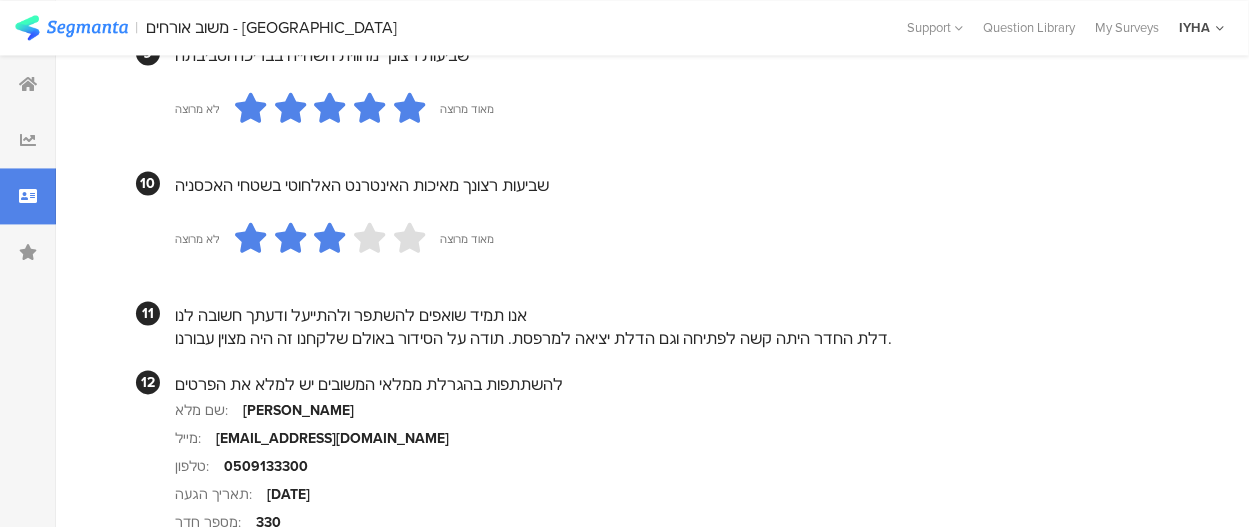 scroll, scrollTop: 1900, scrollLeft: 0, axis: vertical 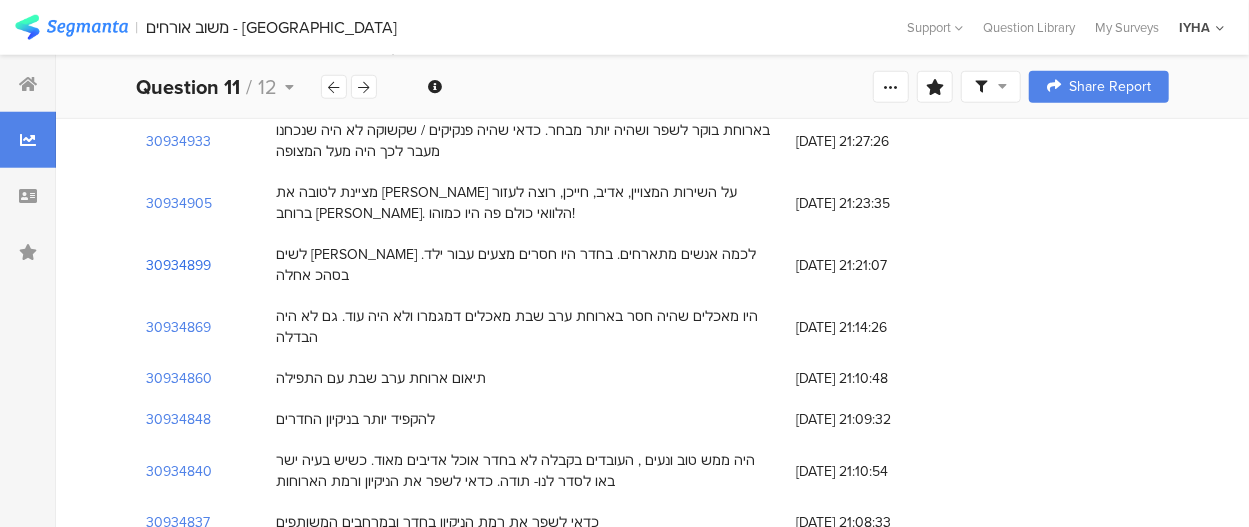 click on "30934899" at bounding box center (178, 265) 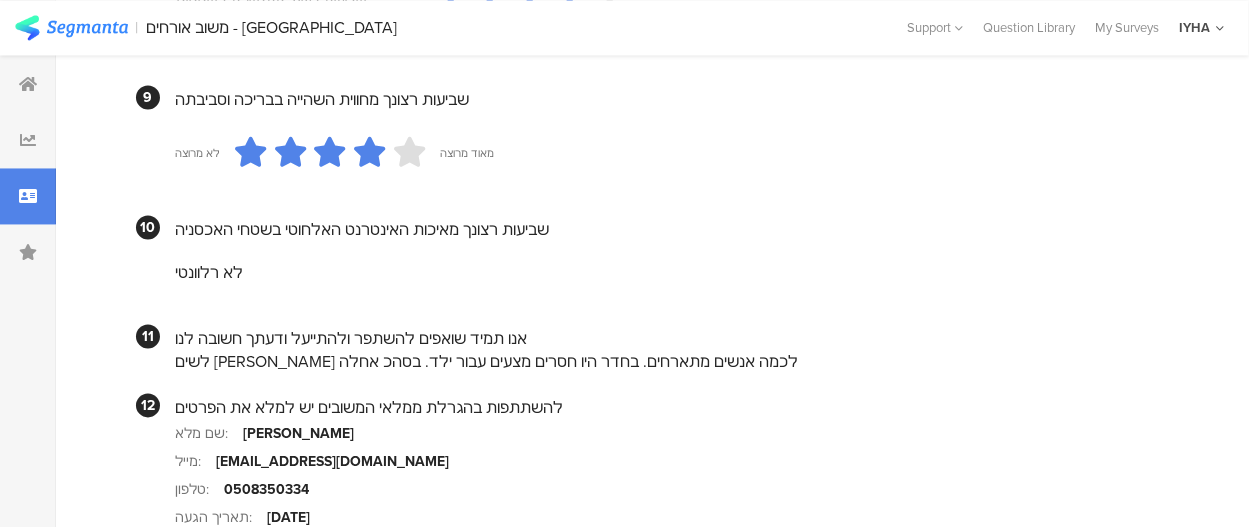 scroll, scrollTop: 2000, scrollLeft: 0, axis: vertical 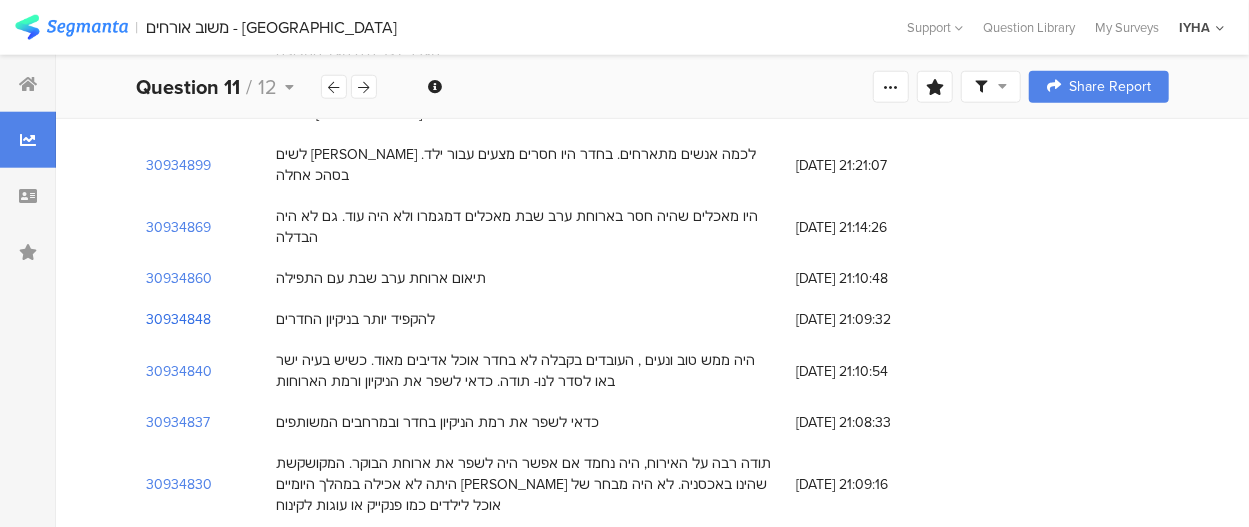 click on "30934848" at bounding box center (178, 319) 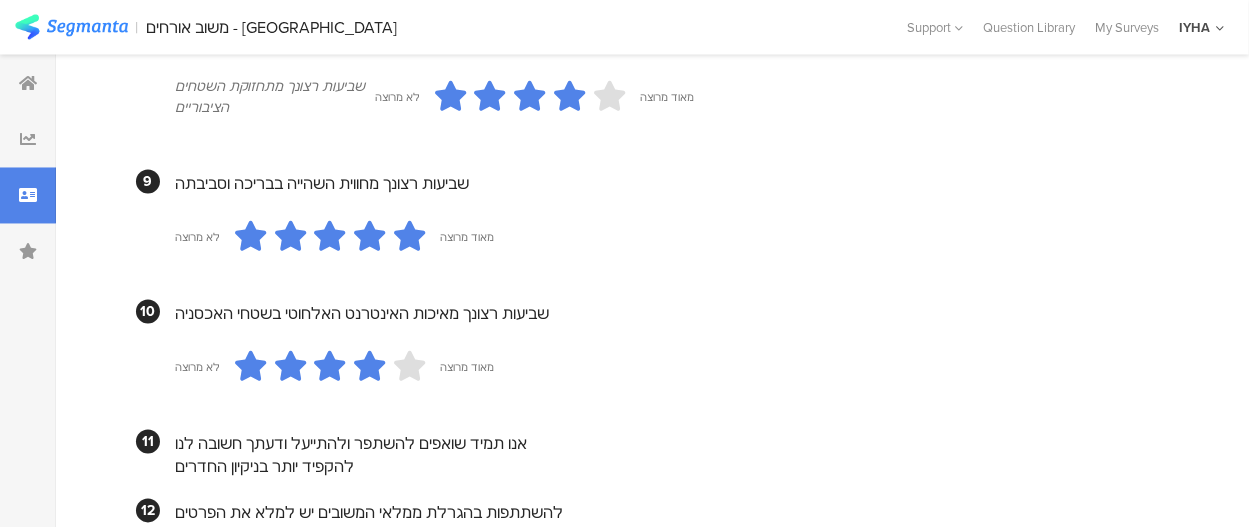 scroll, scrollTop: 2000, scrollLeft: 0, axis: vertical 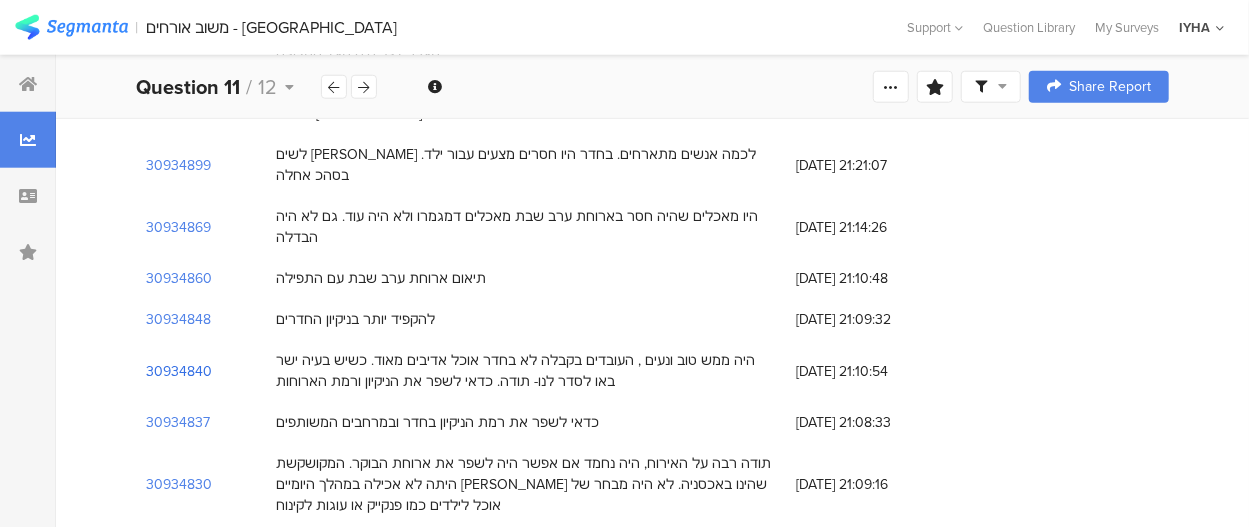 click on "30934840" at bounding box center (179, 371) 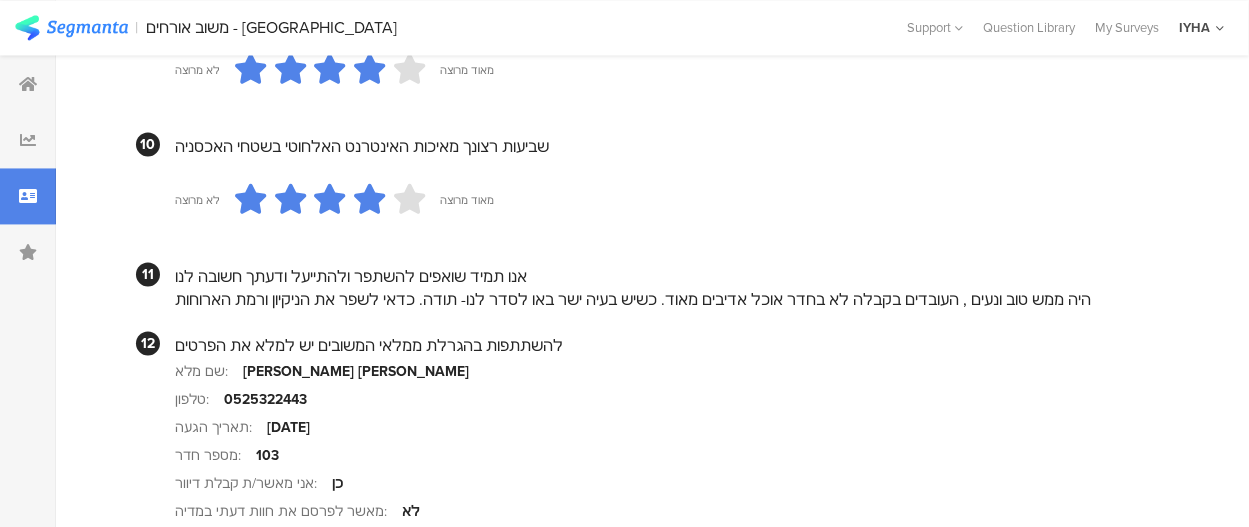 scroll, scrollTop: 1900, scrollLeft: 0, axis: vertical 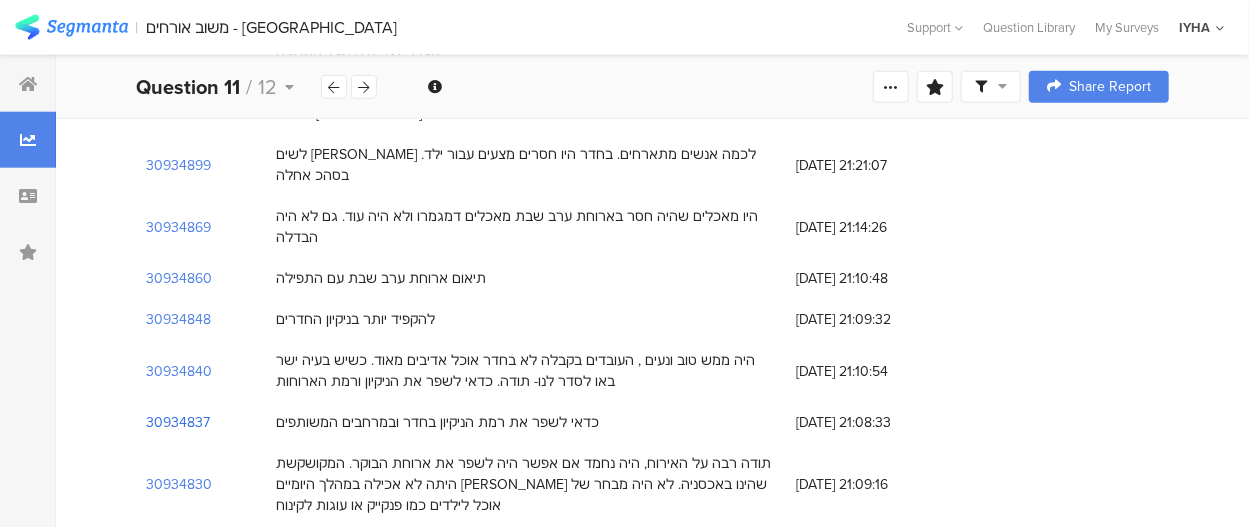 click on "30934837" at bounding box center (178, 422) 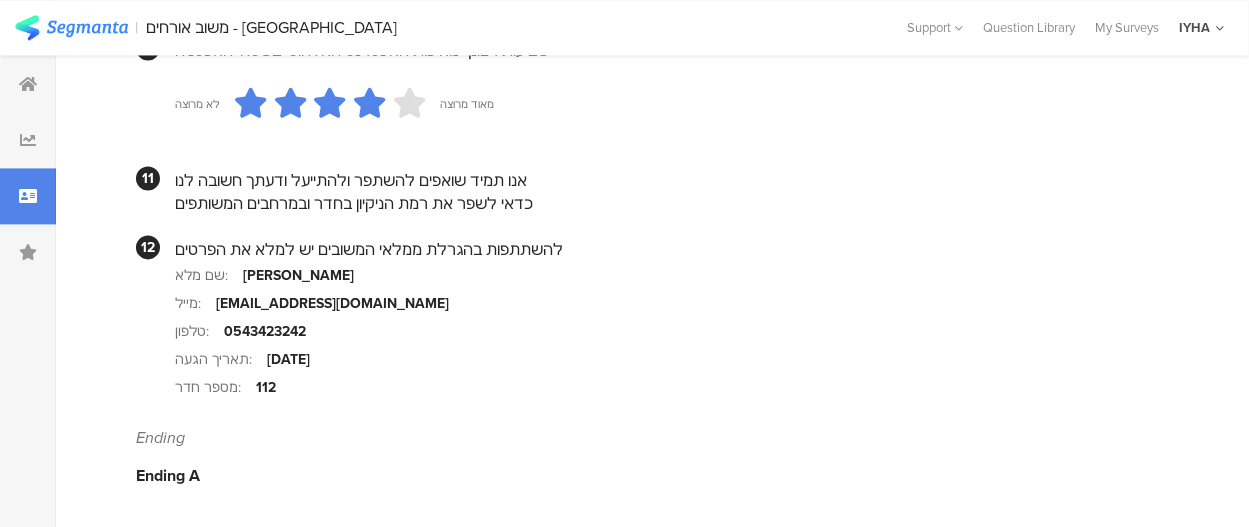 scroll, scrollTop: 2067, scrollLeft: 0, axis: vertical 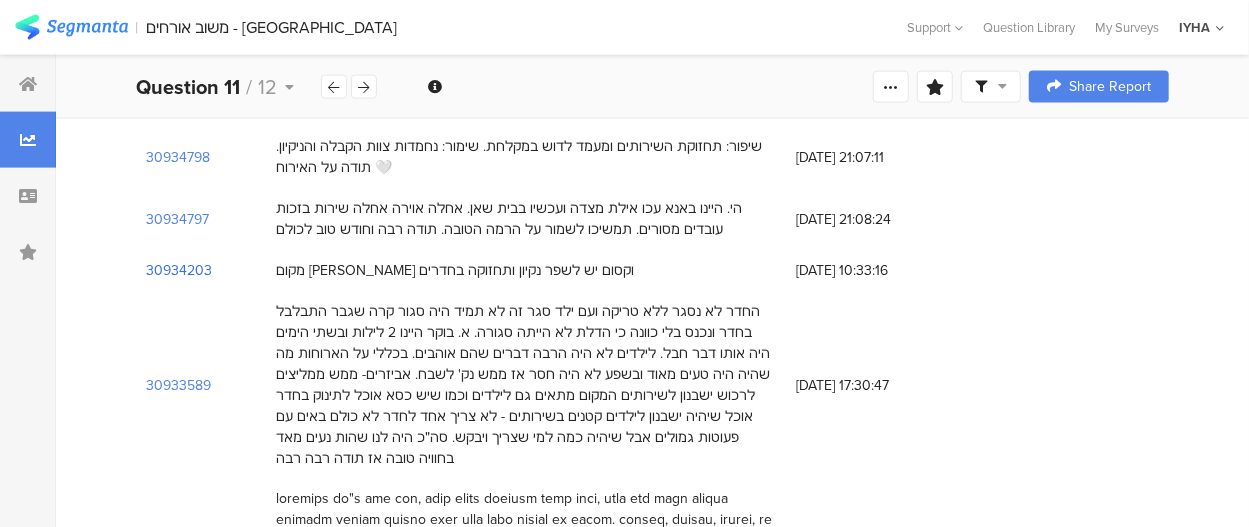 click on "30934203" at bounding box center (179, 270) 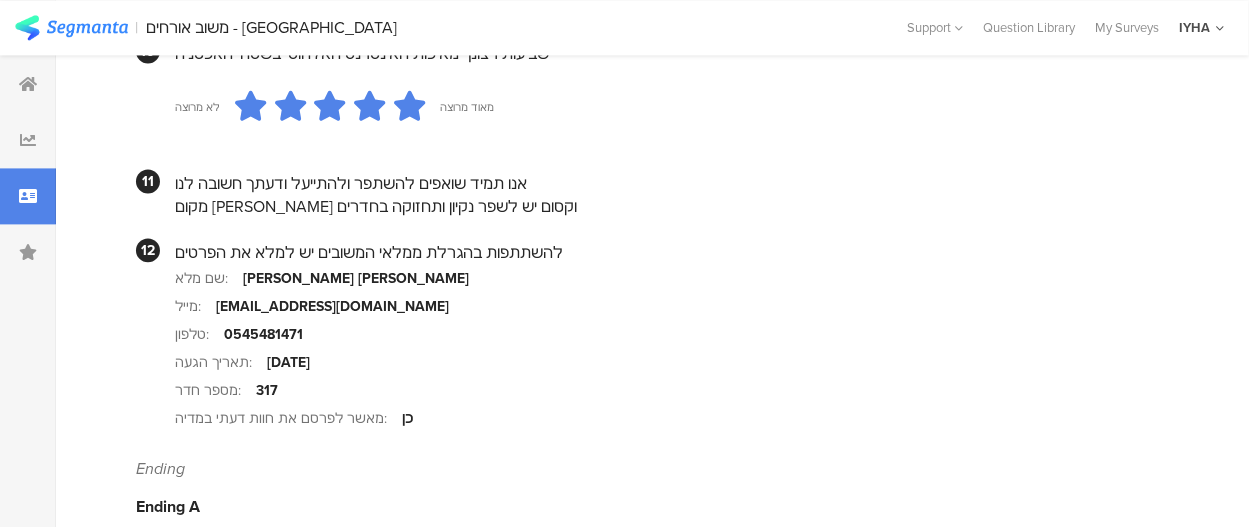 scroll, scrollTop: 2100, scrollLeft: 0, axis: vertical 